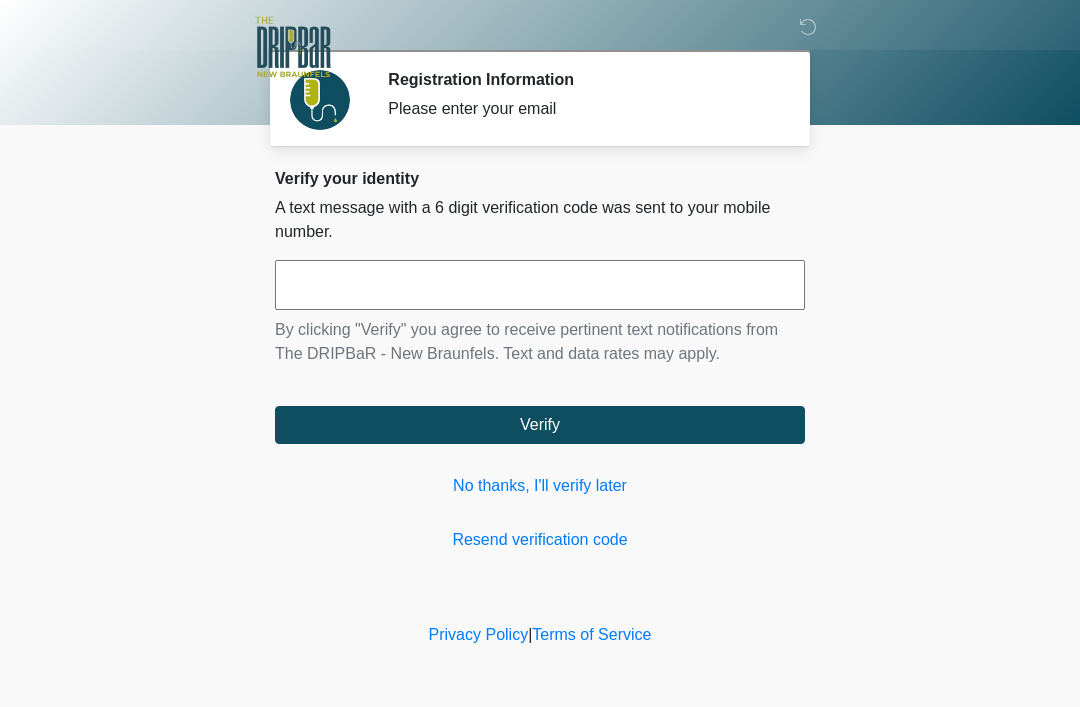 scroll, scrollTop: 0, scrollLeft: 0, axis: both 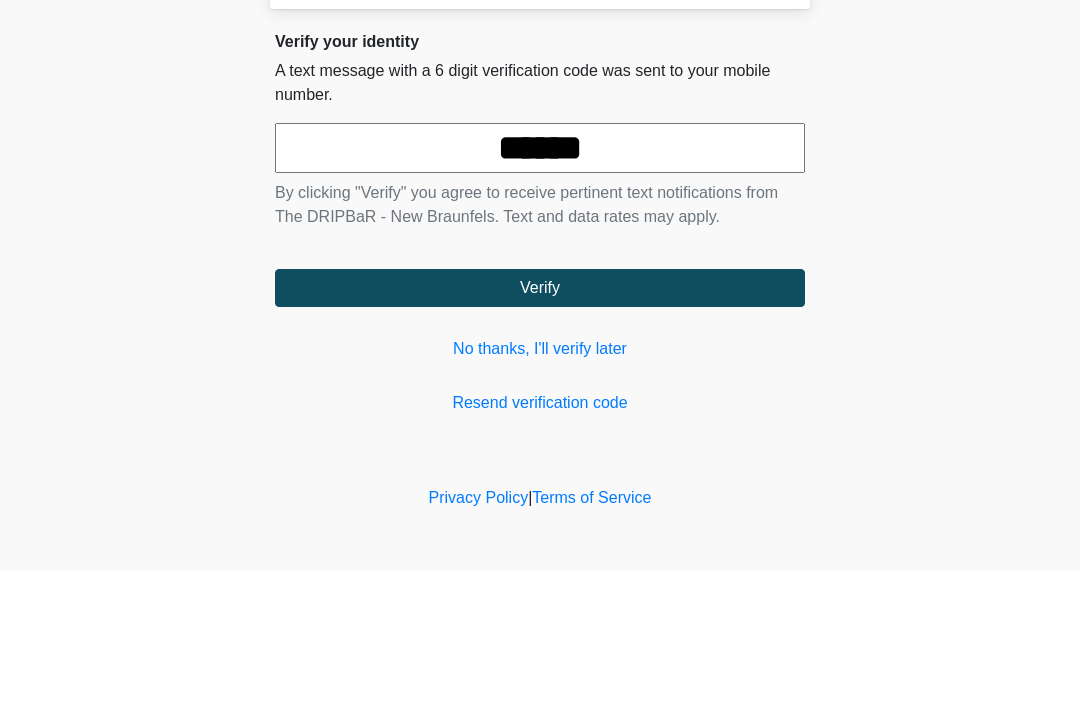 type on "******" 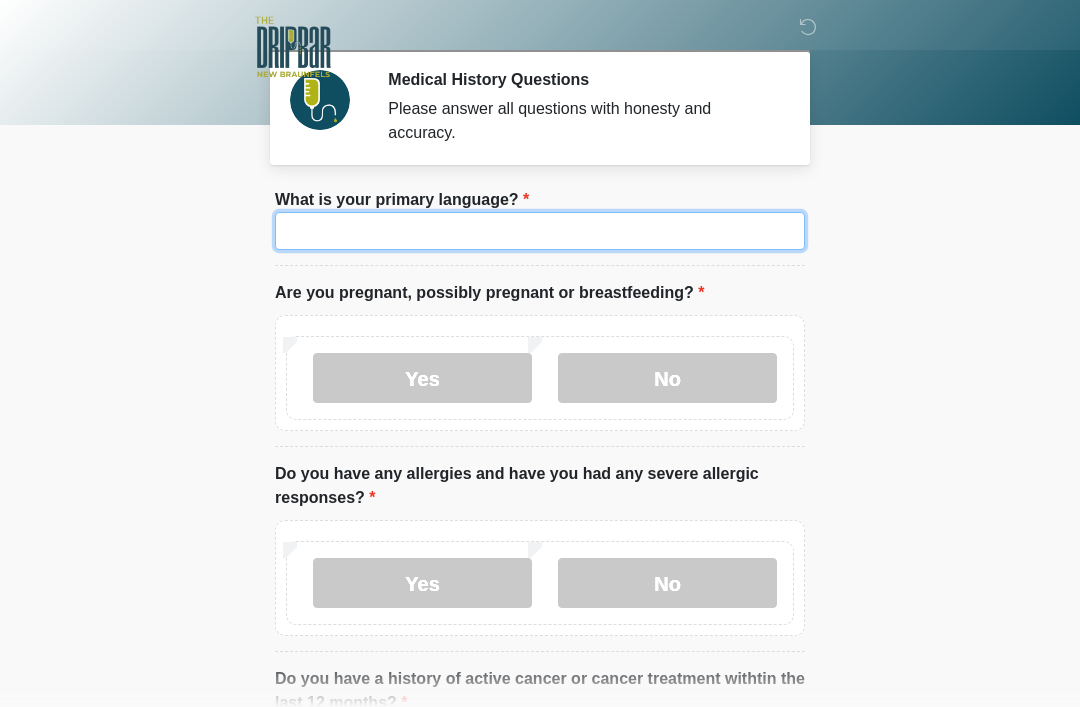 click on "What is your primary language?" at bounding box center (540, 231) 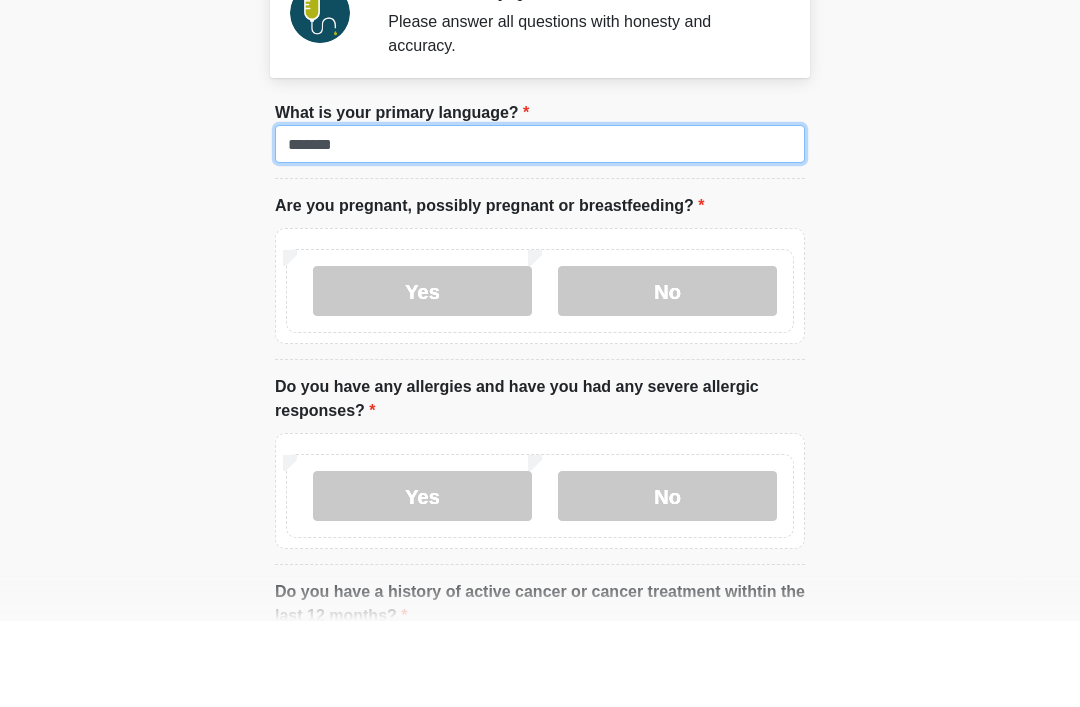 type on "*******" 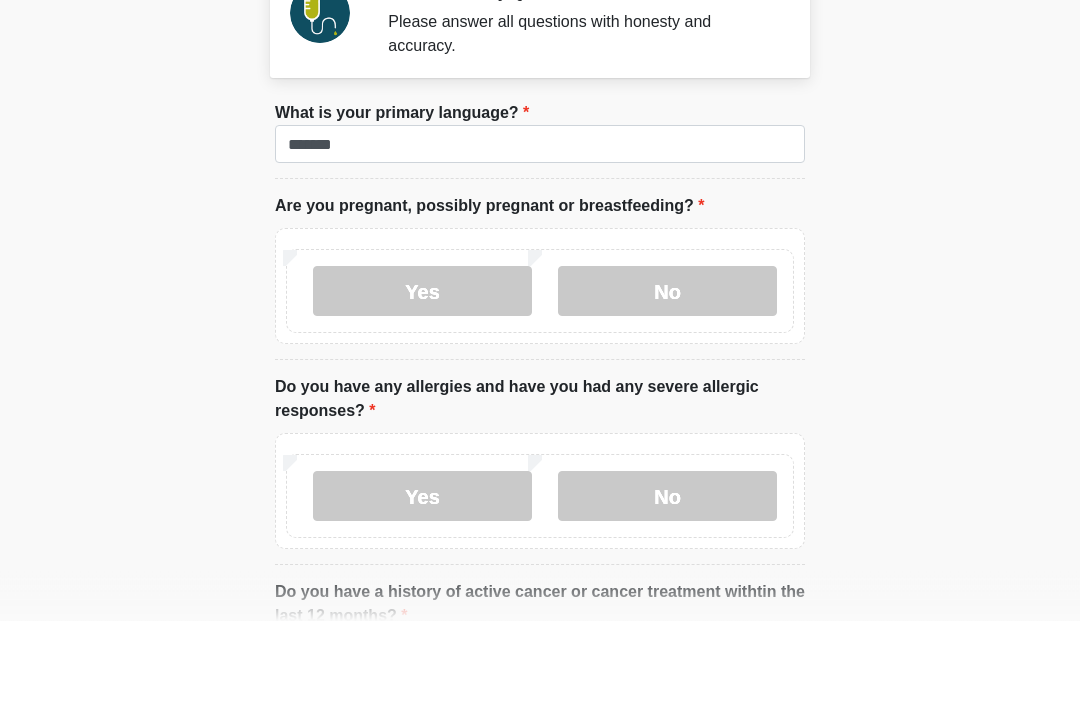 click on "No" at bounding box center [667, 378] 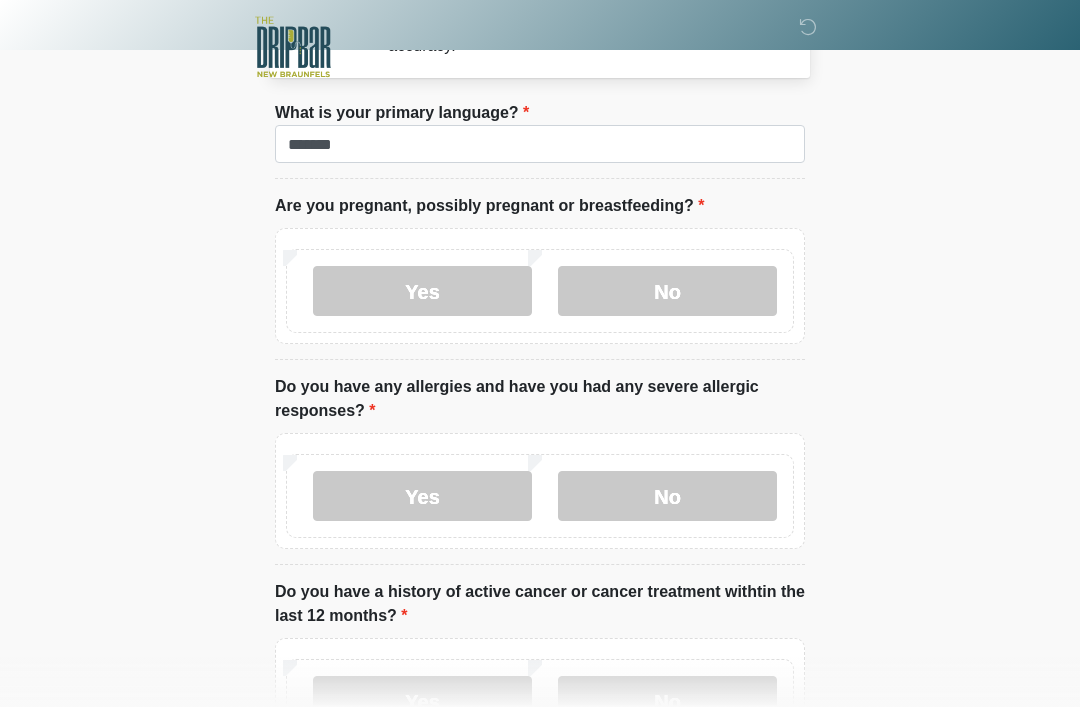 click on "No" at bounding box center [667, 496] 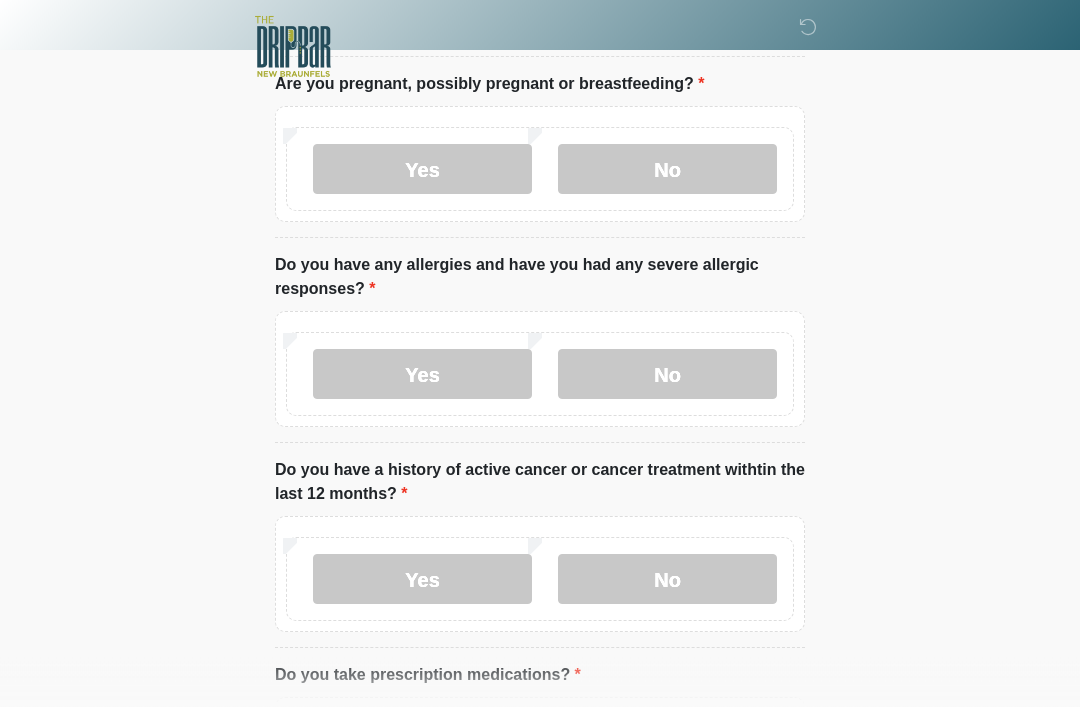 scroll, scrollTop: 209, scrollLeft: 0, axis: vertical 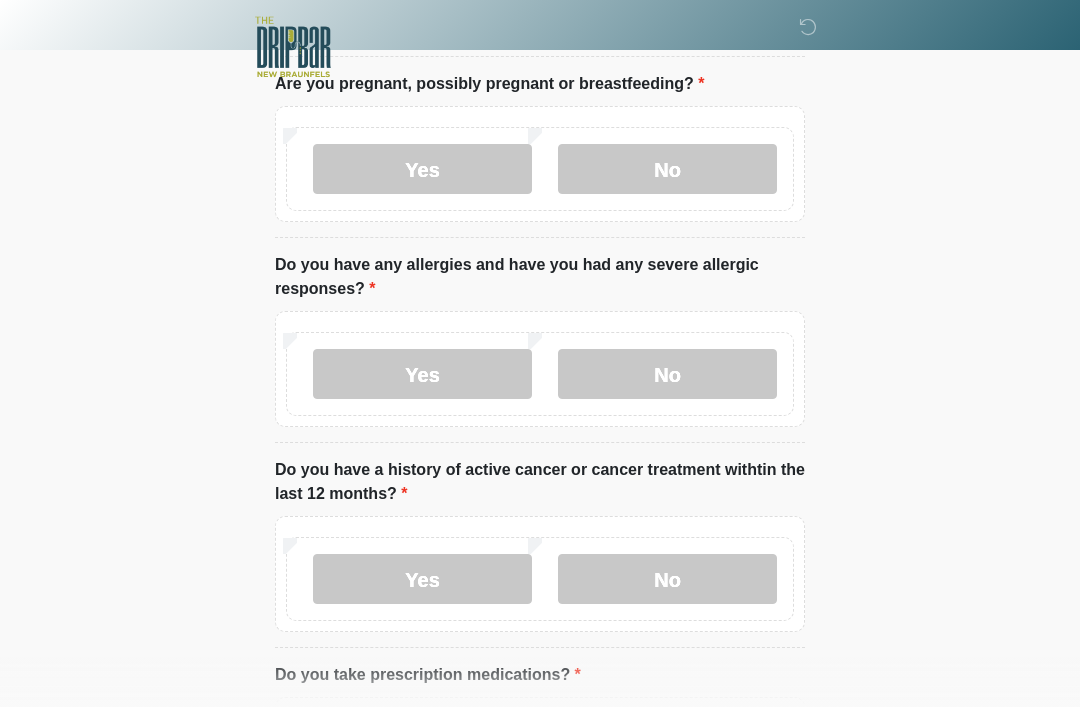 click on "Yes" at bounding box center (422, 374) 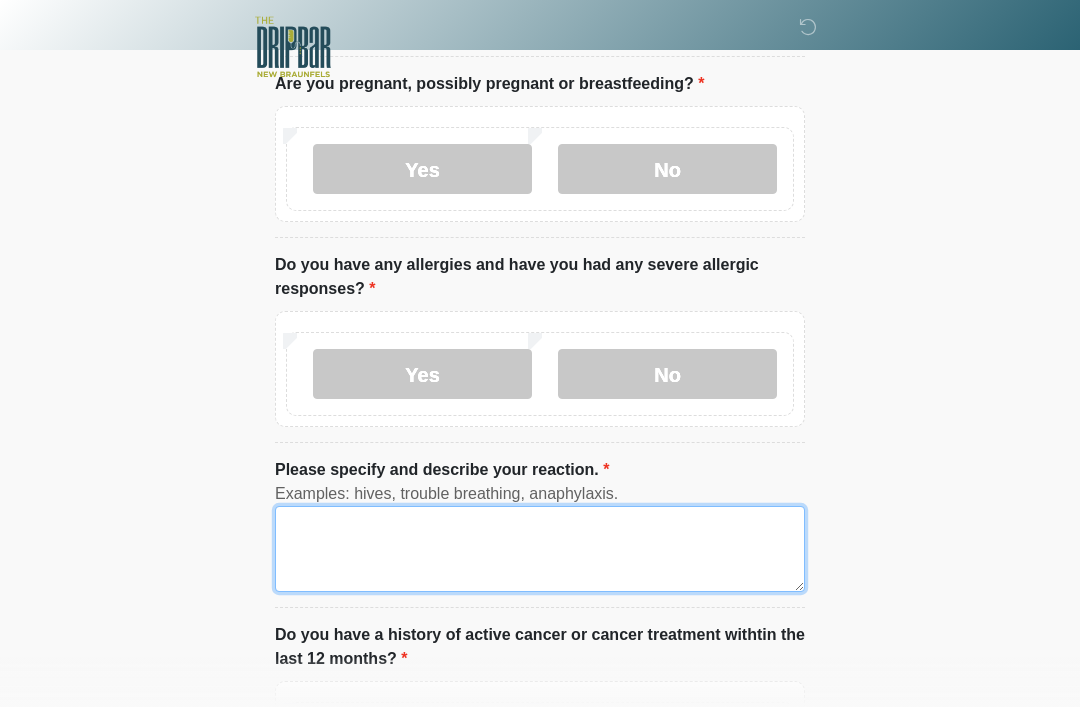 click on "Please specify and describe your reaction." at bounding box center [540, 549] 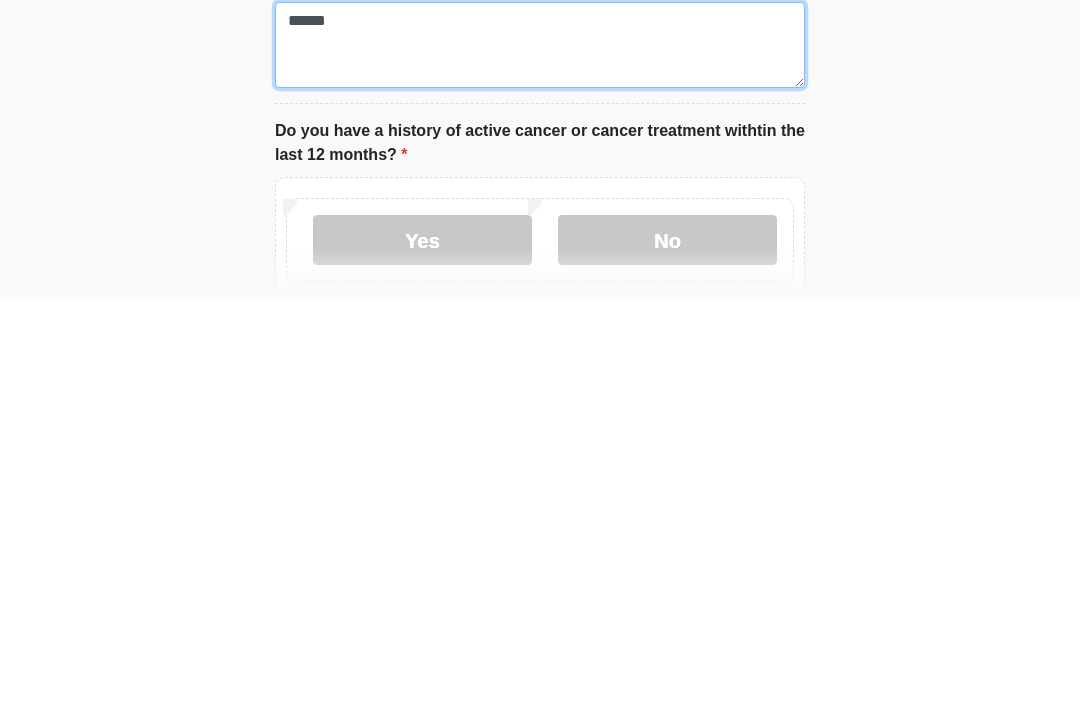 scroll, scrollTop: 307, scrollLeft: 0, axis: vertical 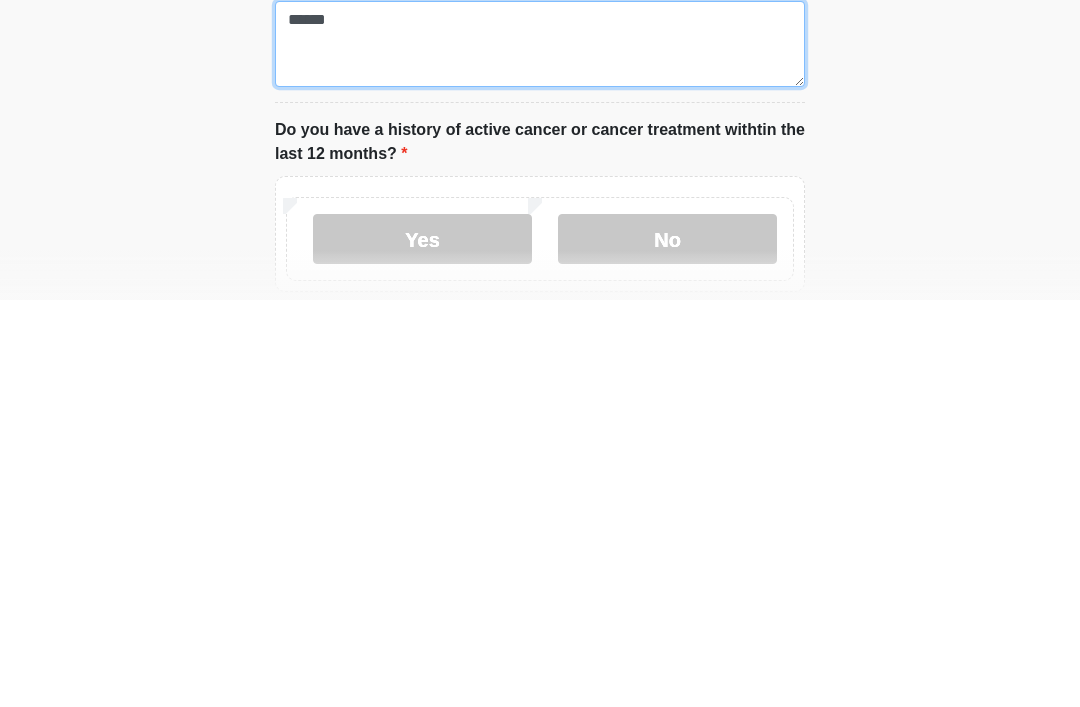 type on "******" 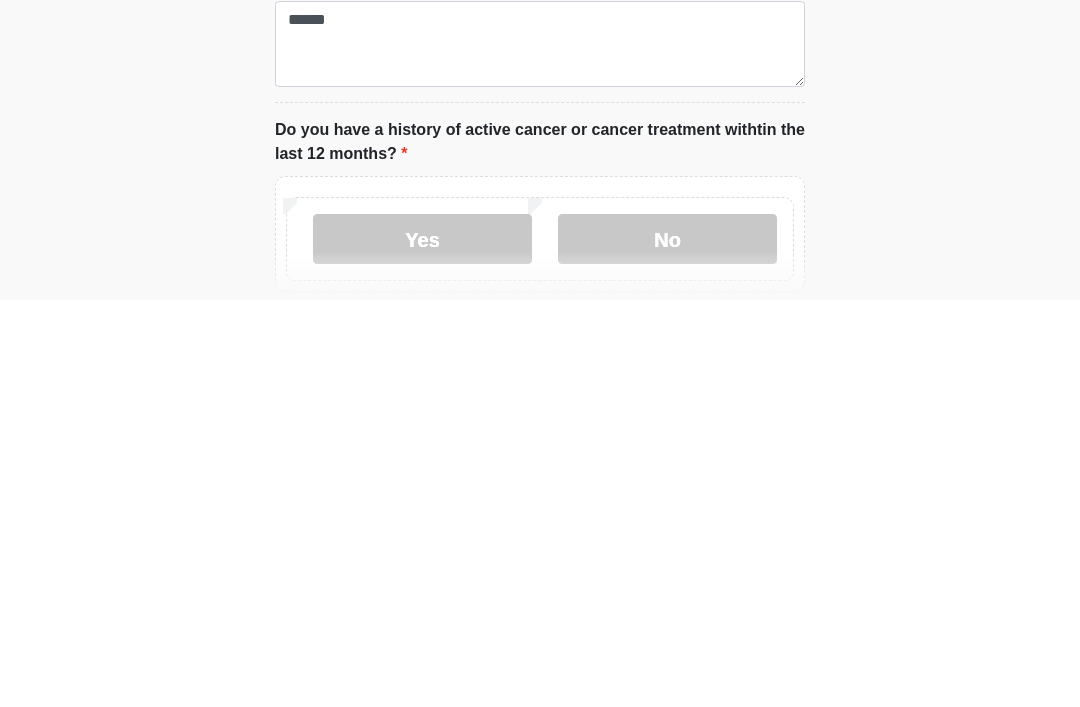 click on "No" at bounding box center [667, 646] 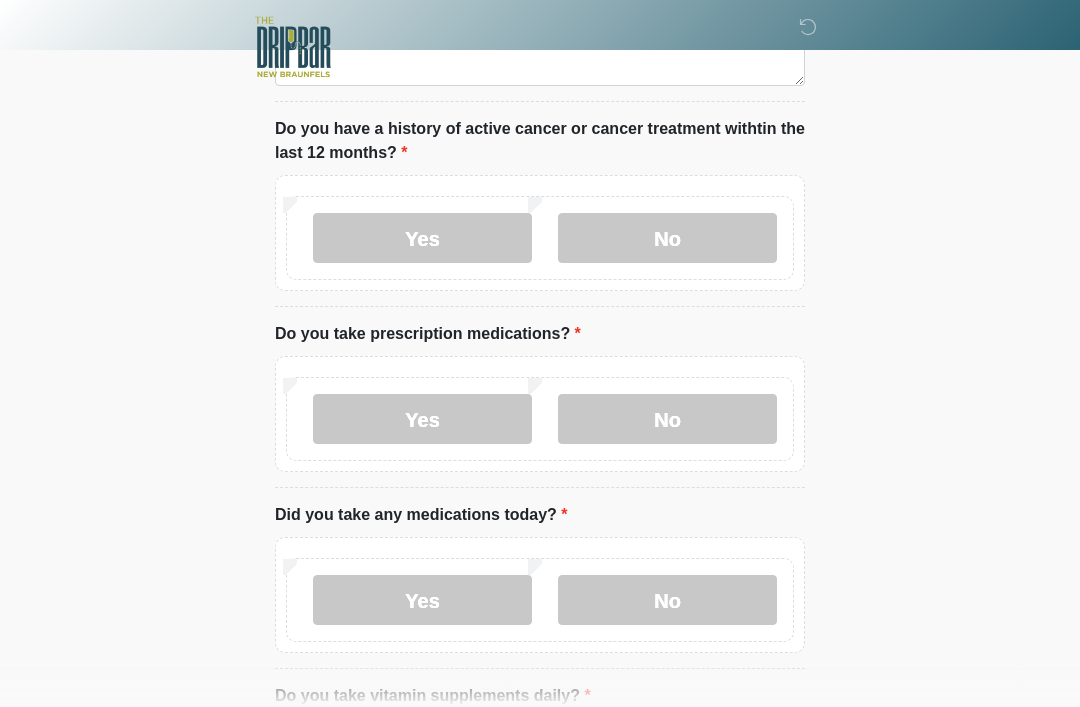 click on "Yes" at bounding box center [422, 419] 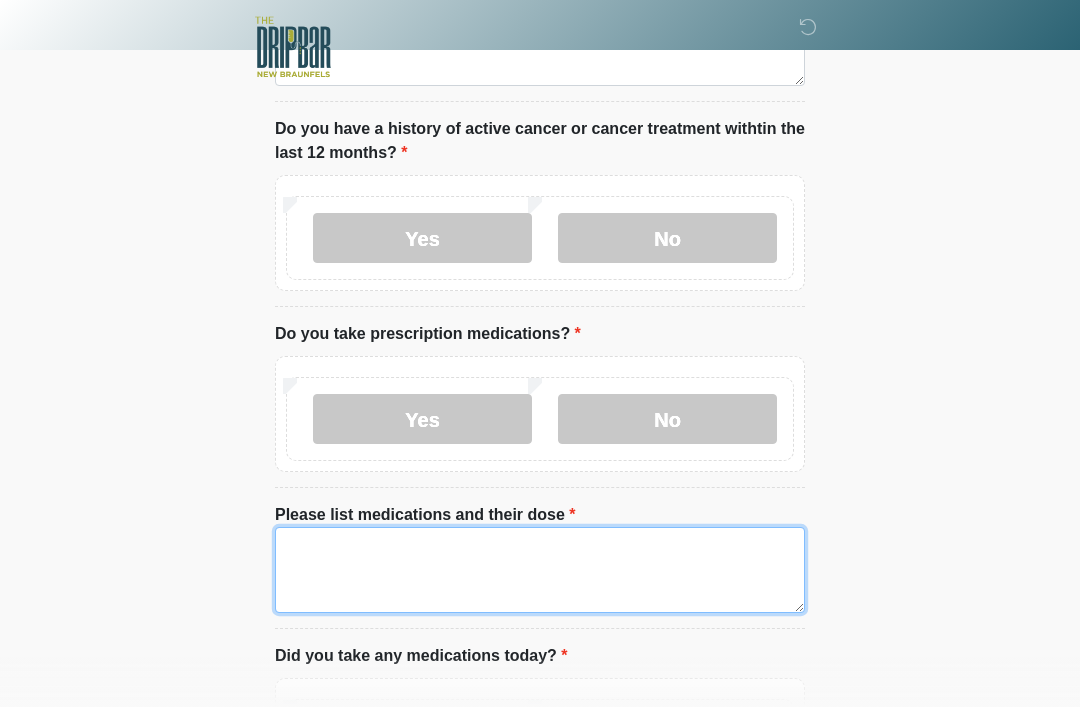 click on "Please list medications and their dose" at bounding box center [540, 570] 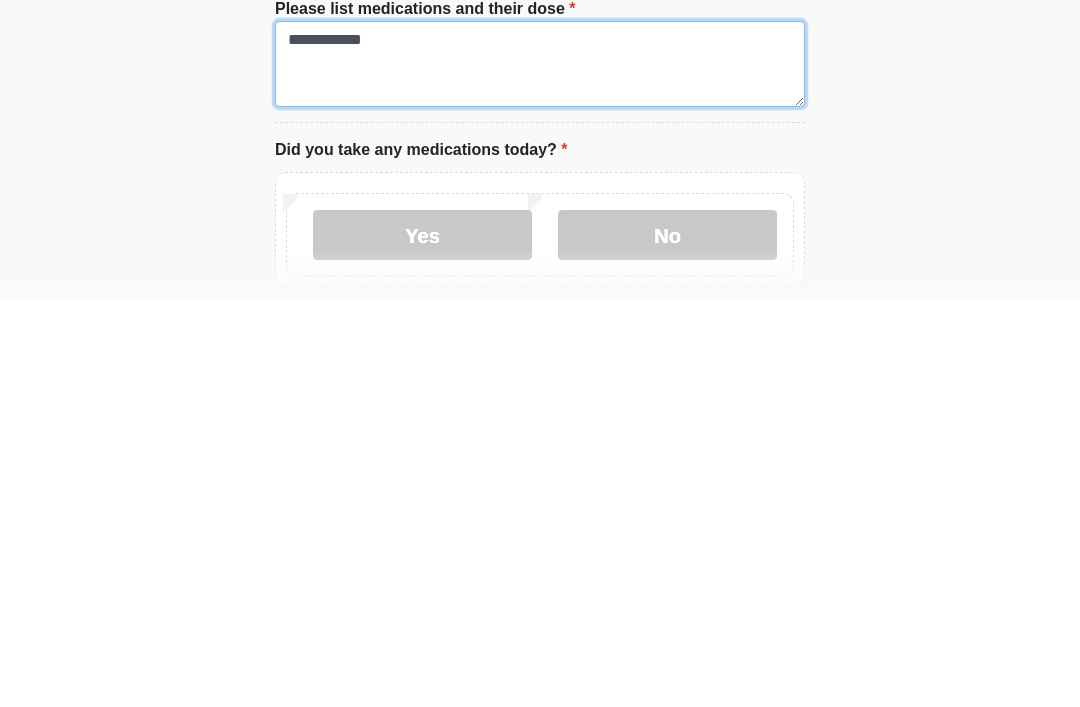 type on "**********" 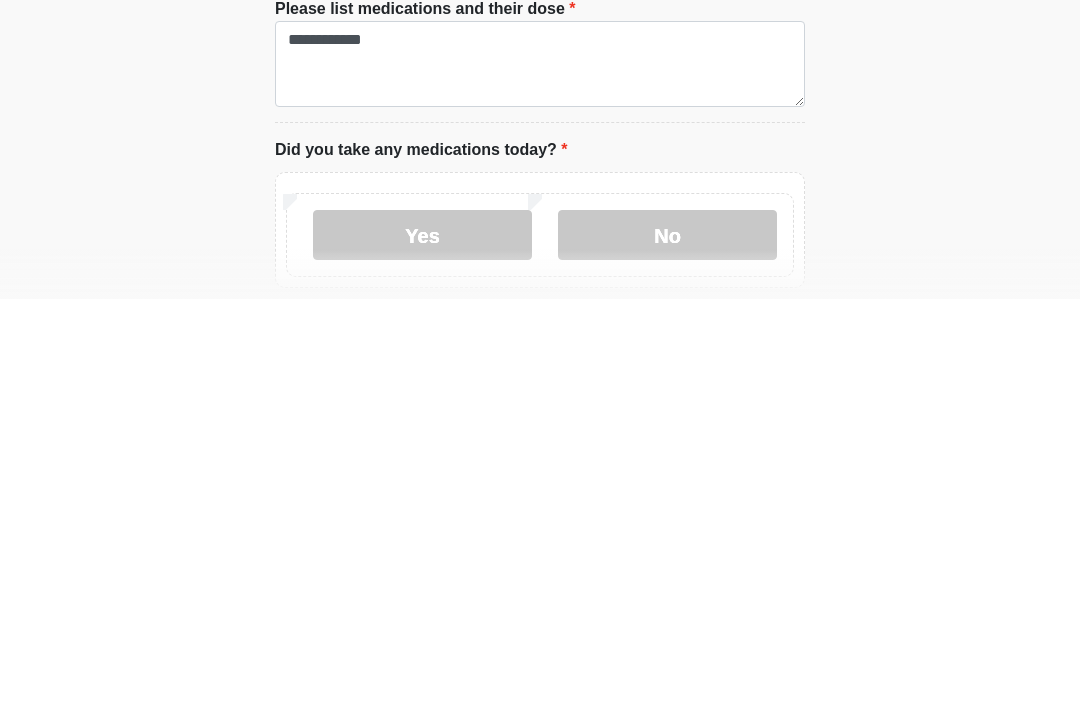 click on "No" at bounding box center [667, 643] 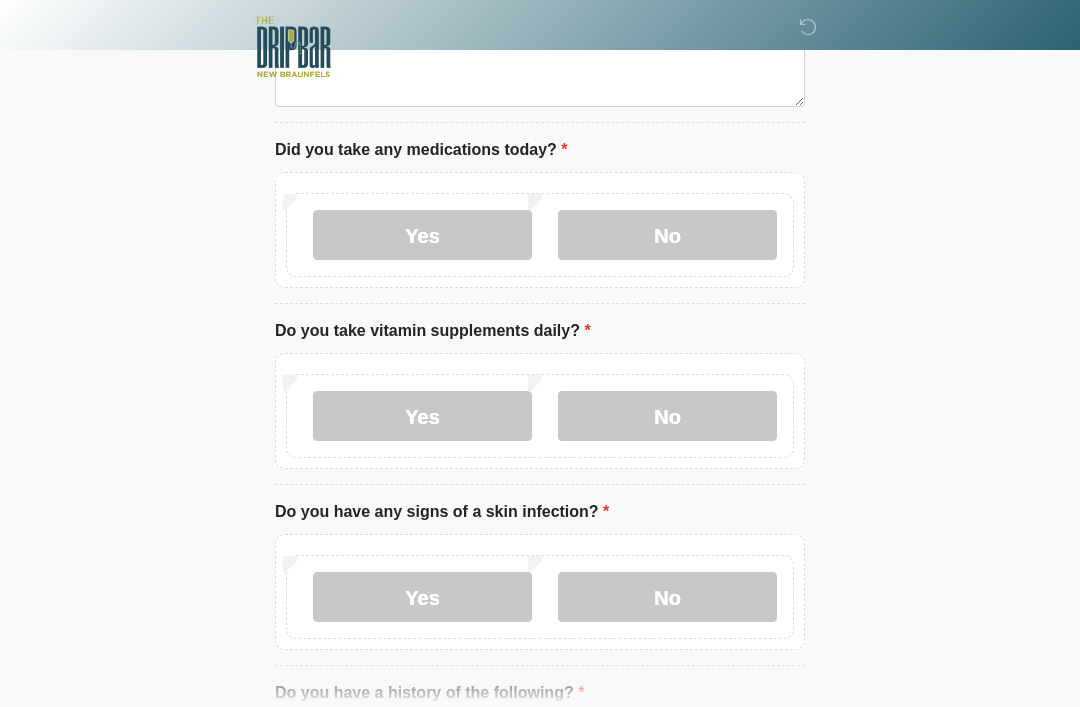 click on "No" at bounding box center (667, 416) 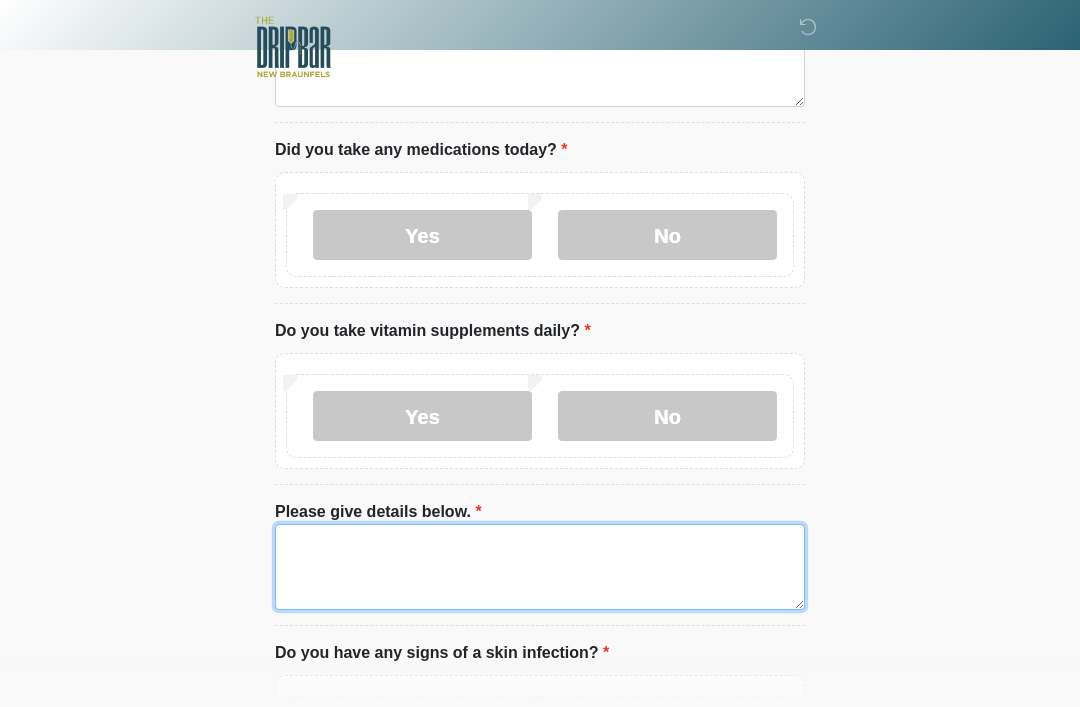 click on "Please give details below." at bounding box center (540, 567) 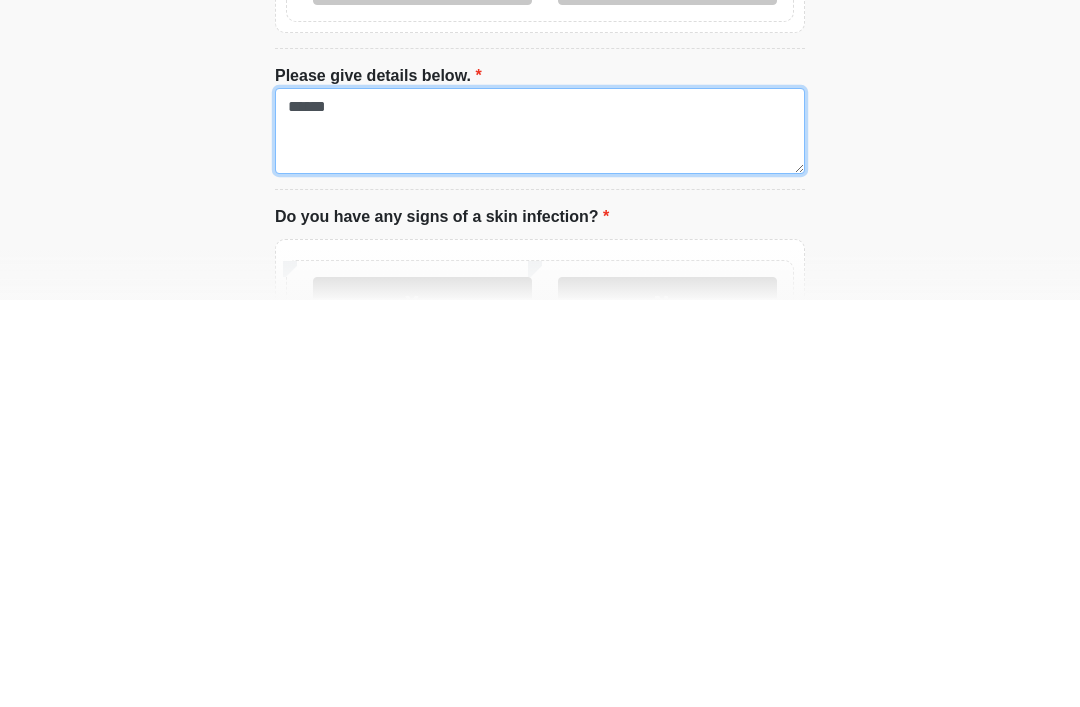 type on "*****" 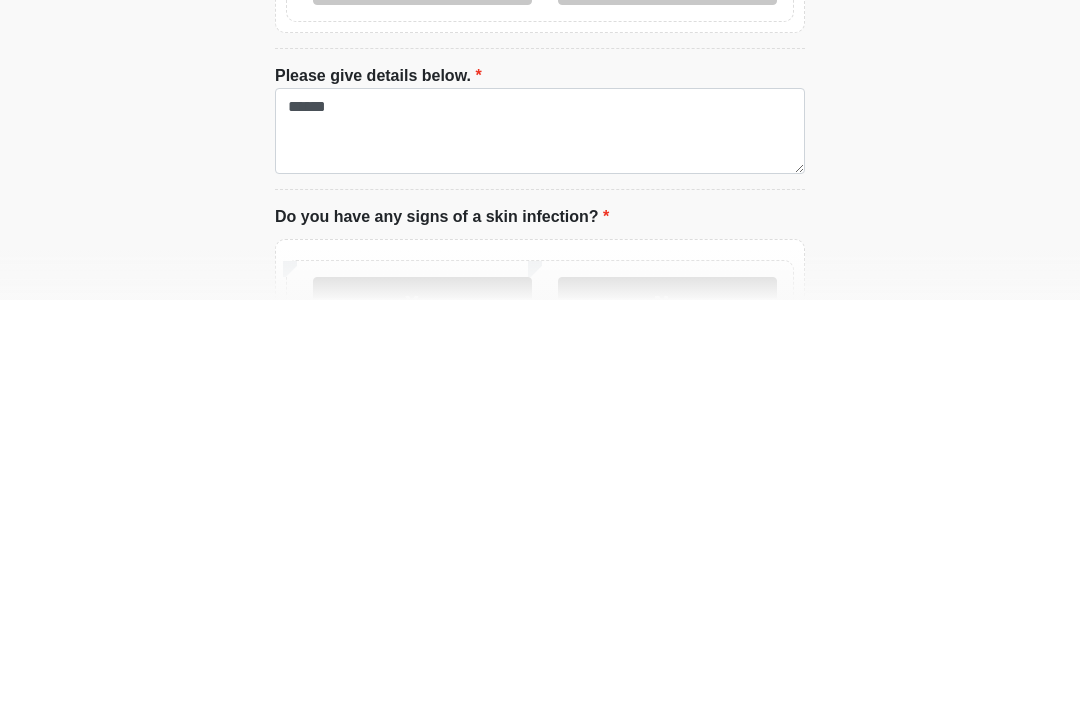 click on "No" at bounding box center (667, 709) 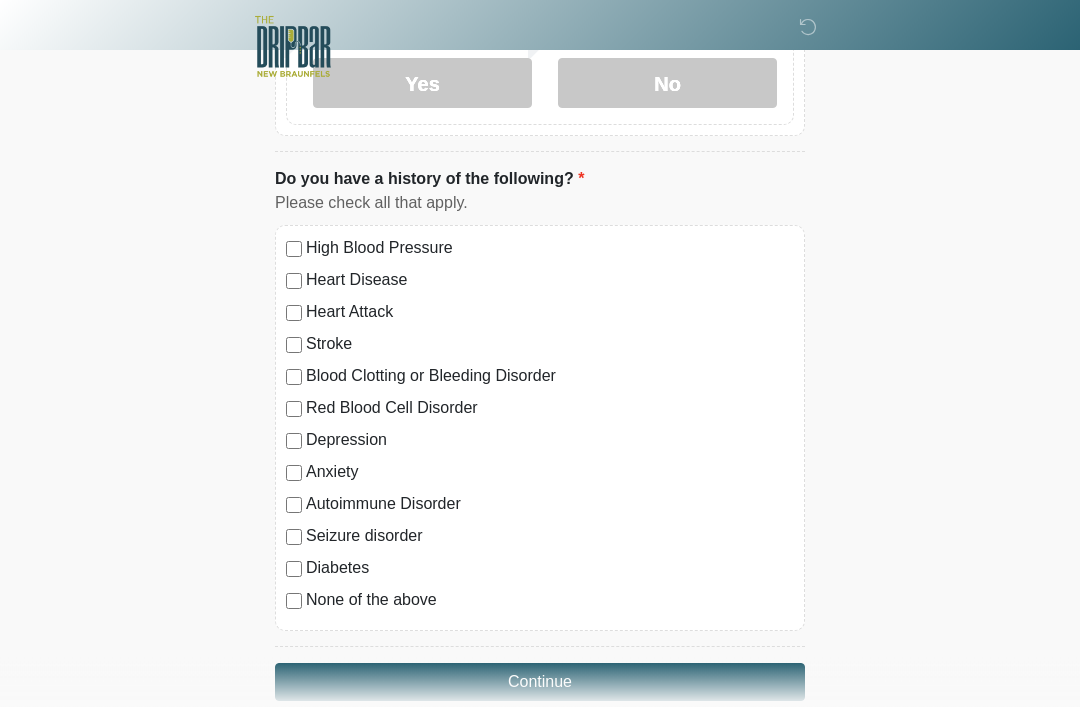 click on "Continue" at bounding box center [540, 683] 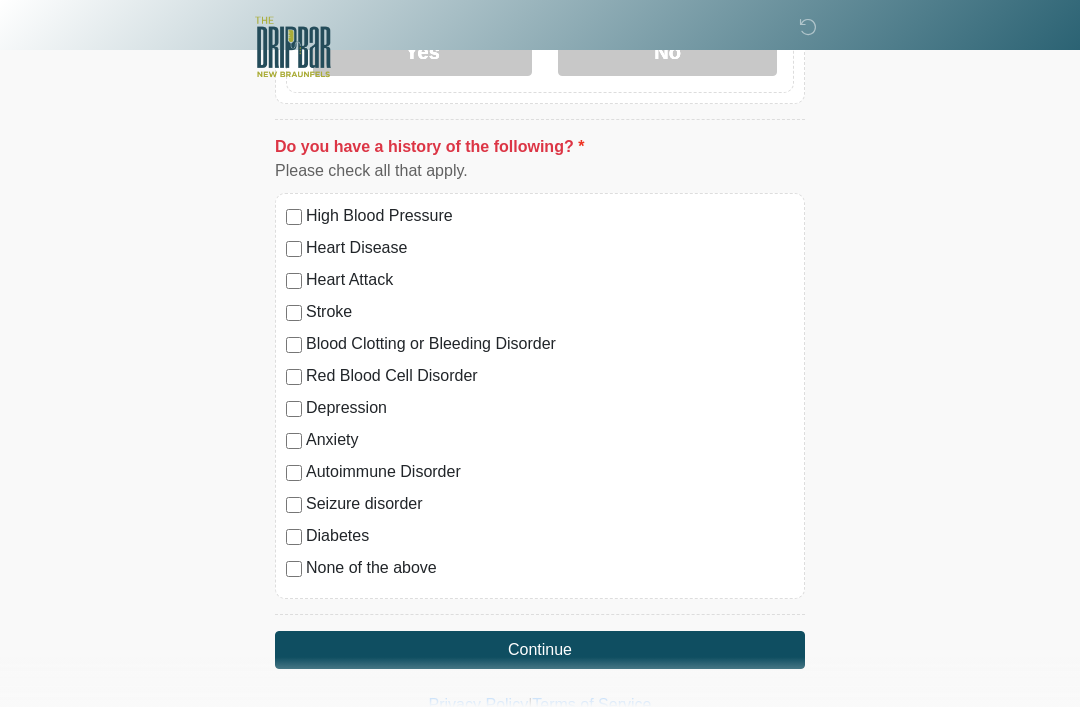 click on "High Blood Pressure
Heart Disease
Heart Attack
Stroke
Blood Clotting or Bleeding Disorder
Red Blood Cell Disorder
Depression" at bounding box center [540, 396] 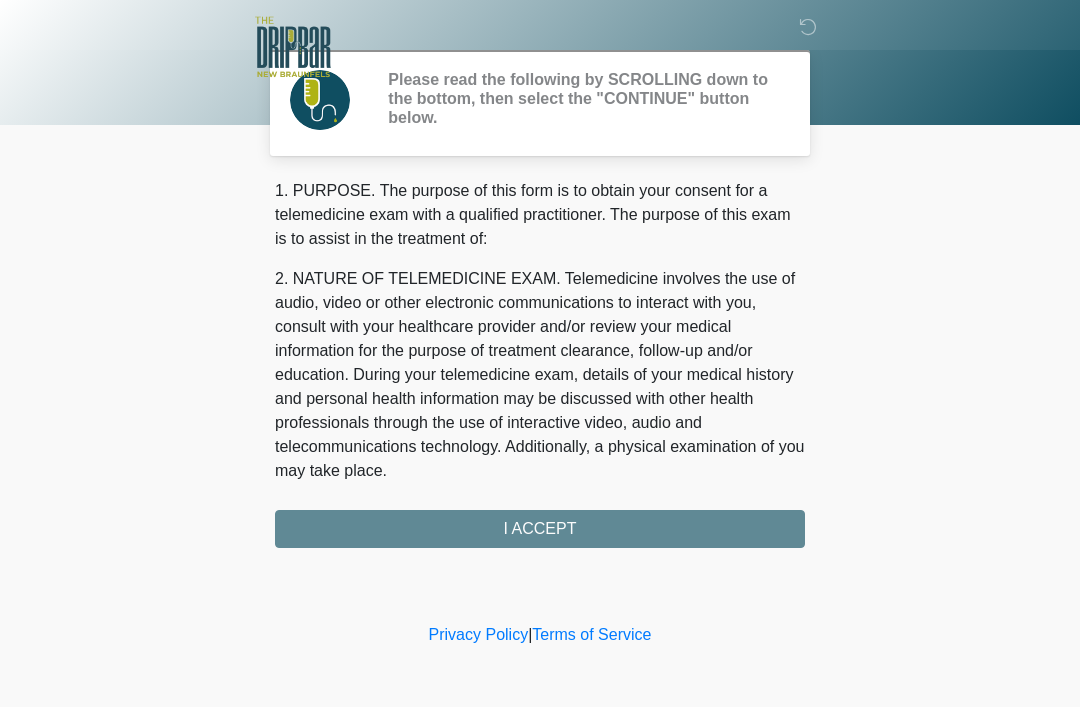 scroll, scrollTop: 0, scrollLeft: 0, axis: both 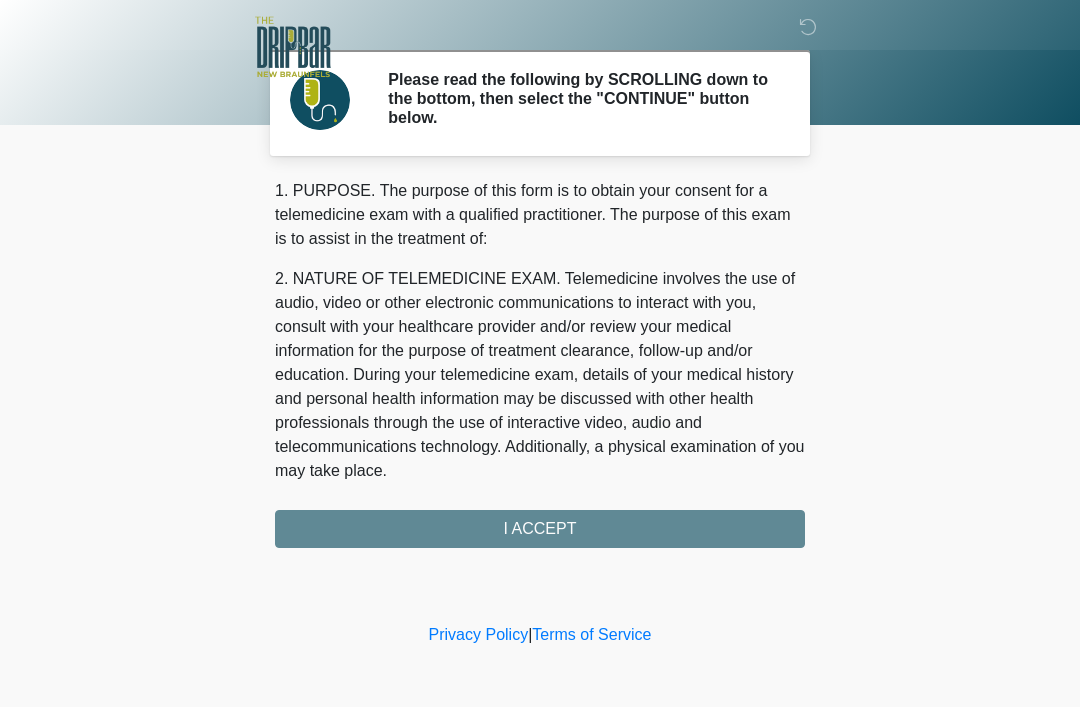 click on "1. PURPOSE. The purpose of this form is to obtain your consent for a telemedicine exam with a qualified practitioner. The purpose of this exam is to assist in the treatment of:  2. NATURE OF TELEMEDICINE EXAM. Telemedicine involves the use of audio, video or other electronic communications to interact with you, consult with your healthcare provider and/or review your medical information for the purpose of treatment clearance, follow-up and/or education. During your telemedicine exam, details of your medical history and personal health information may be discussed with other health professionals through the use of interactive video, audio and telecommunications technology. Additionally, a physical examination of you may take place. 4. HEALTHCARE INSTITUTION. The DRIPBaR - [CITY] has medical and non-medical technical personnel who may participate in the telemedicine exam to aid in the audio/video link with the qualified practitioner.
I ACCEPT" at bounding box center (540, 363) 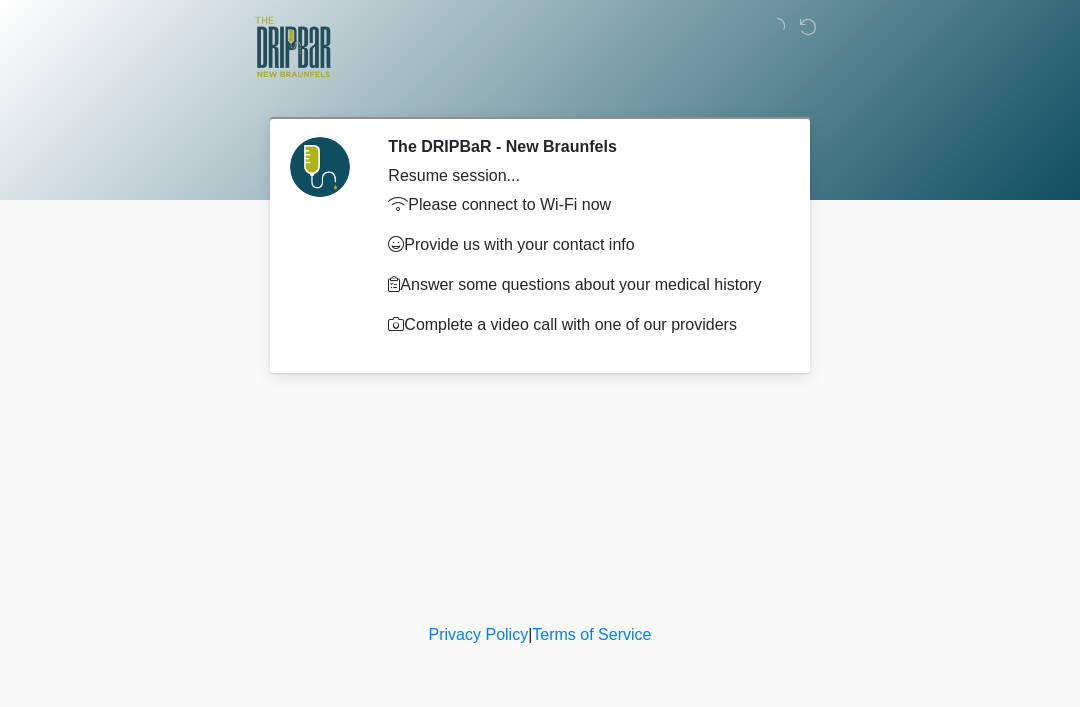 scroll, scrollTop: 0, scrollLeft: 0, axis: both 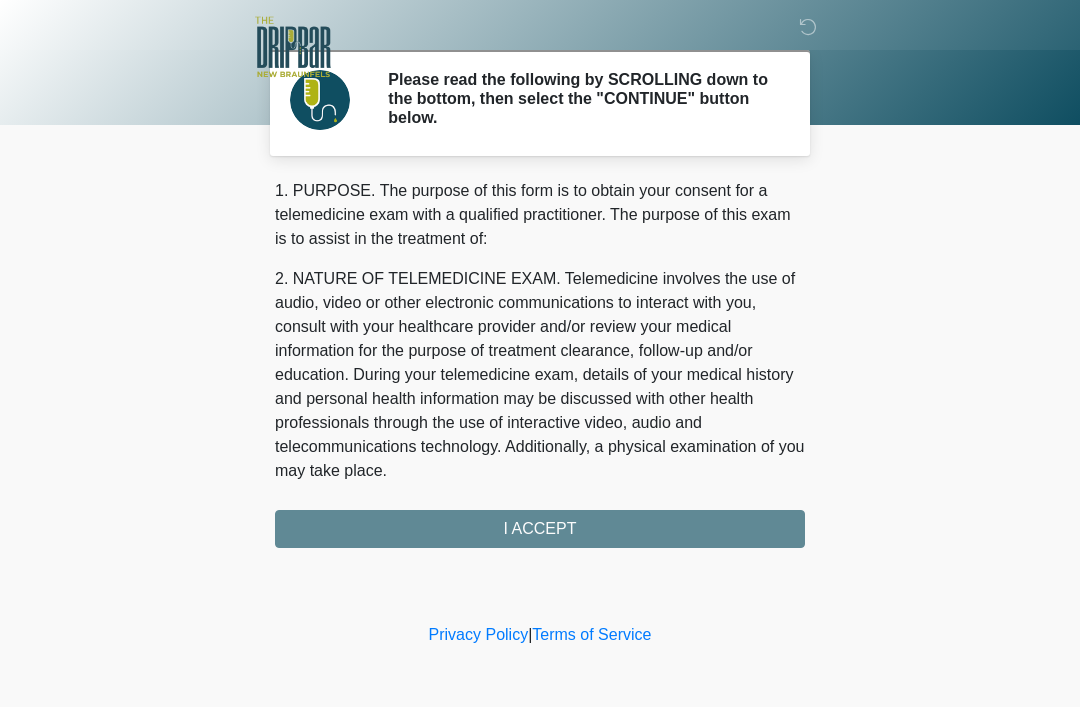 click on "1. PURPOSE. The purpose of this form is to obtain your consent for a telemedicine exam with a qualified practitioner. The purpose of this exam is to assist in the treatment of: 2. NATURE OF TELEMEDICINE EXAM. Telemedicine involves the use of audio, video or other electronic communications to interact with you, consult with your healthcare provider and/or review your medical information for the purpose of treatment clearance, follow-up and/or education. During your telemedicine exam, details of your medical history and personal health information may be discussed with other health professionals through the use of interactive video, audio and telecommunications technology. Additionally, a physical examination of you may take place. 4. HEALTHCARE INSTITUTION. The [BRAND] - [CITY] has medical and non-medical technical personnel who may participate in the telemedicine exam to aid in the audio/video link with the qualified practitioner.
I ACCEPT" at bounding box center (540, 363) 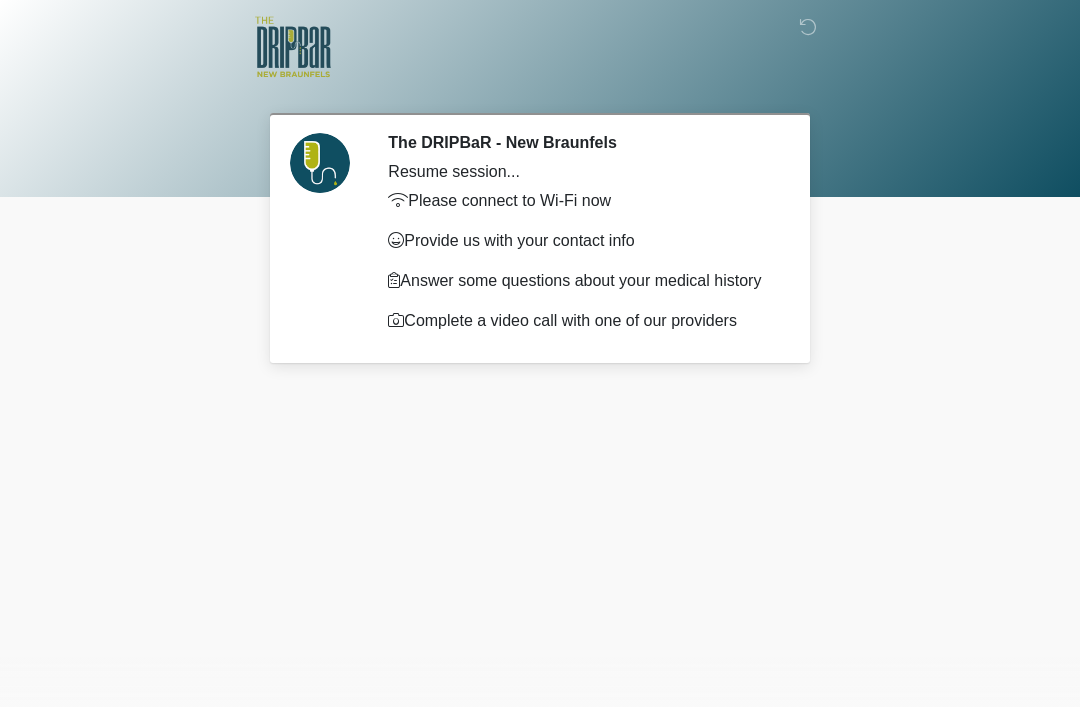 scroll, scrollTop: 0, scrollLeft: 0, axis: both 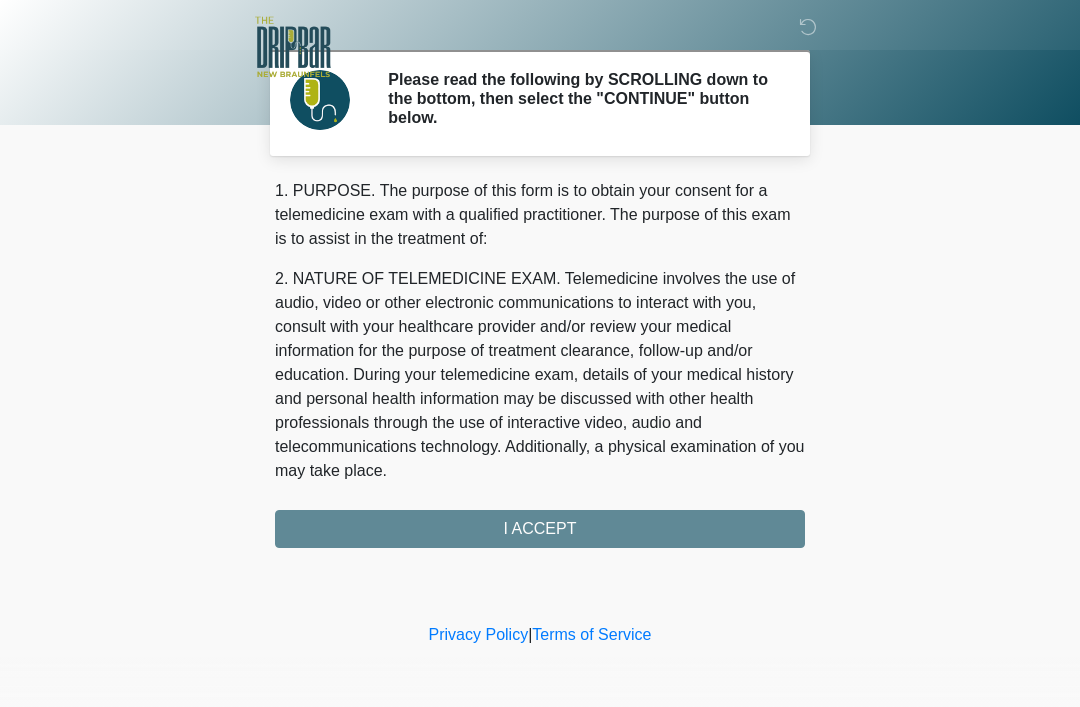 click on "1. PURPOSE. The purpose of this form is to obtain your consent for a telemedicine exam with a qualified practitioner. The purpose of this exam is to assist in the treatment of:  2. NATURE OF TELEMEDICINE EXAM. Telemedicine involves the use of audio, video or other electronic communications to interact with you, consult with your healthcare provider and/or review your medical information for the purpose of treatment clearance, follow-up and/or education. During your telemedicine exam, details of your medical history and personal health information may be discussed with other health professionals through the use of interactive video, audio and telecommunications technology. Additionally, a physical examination of you may take place. 4. HEALTHCARE INSTITUTION. The DRIPBaR - [CITY] has medical and non-medical technical personnel who may participate in the telemedicine exam to aid in the audio/video link with the qualified practitioner.
I ACCEPT" at bounding box center [540, 363] 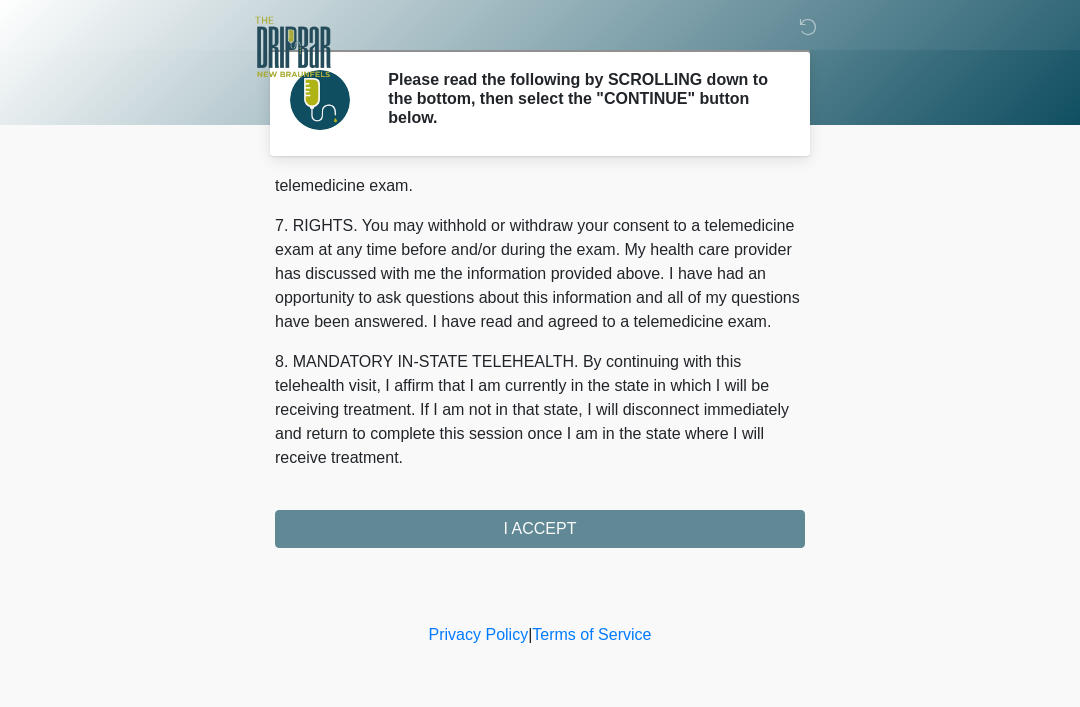click on "1. PURPOSE. The purpose of this form is to obtain your consent for a telemedicine exam with a qualified practitioner. The purpose of this exam is to assist in the treatment of:  2. NATURE OF TELEMEDICINE EXAM. Telemedicine involves the use of audio, video or other electronic communications to interact with you, consult with your healthcare provider and/or review your medical information for the purpose of treatment clearance, follow-up and/or education. During your telemedicine exam, details of your medical history and personal health information may be discussed with other health professionals through the use of interactive video, audio and telecommunications technology. Additionally, a physical examination of you may take place. 4. HEALTHCARE INSTITUTION. The DRIPBaR - [CITY] has medical and non-medical technical personnel who may participate in the telemedicine exam to aid in the audio/video link with the qualified practitioner.
I ACCEPT" at bounding box center [540, 363] 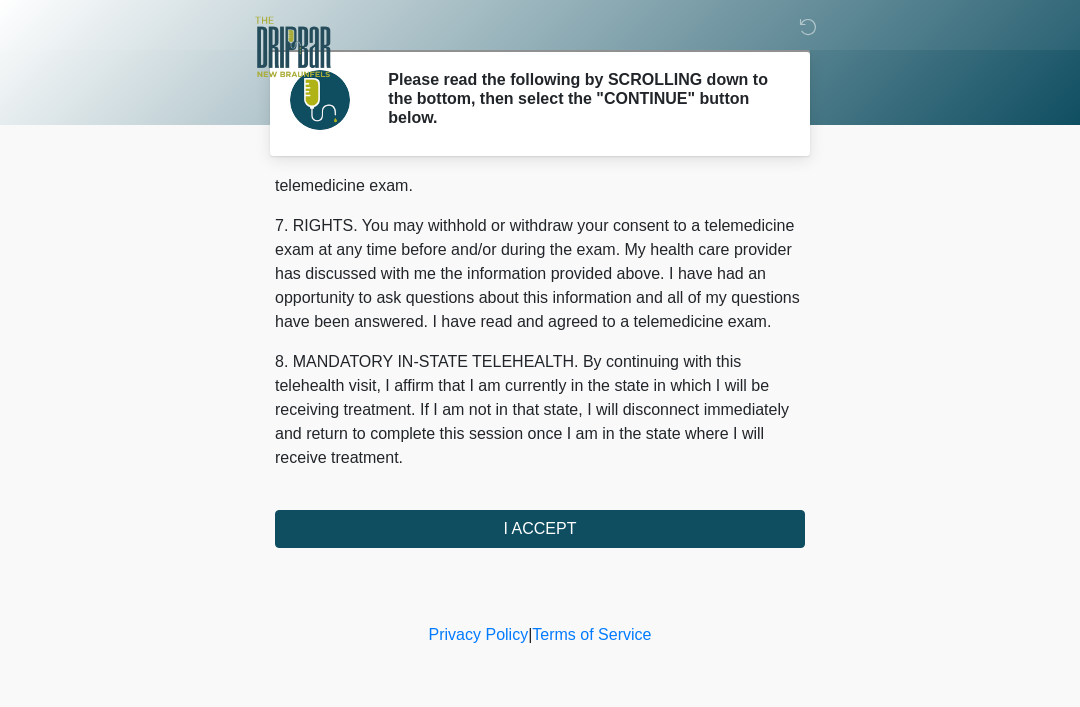 scroll, scrollTop: 877, scrollLeft: 0, axis: vertical 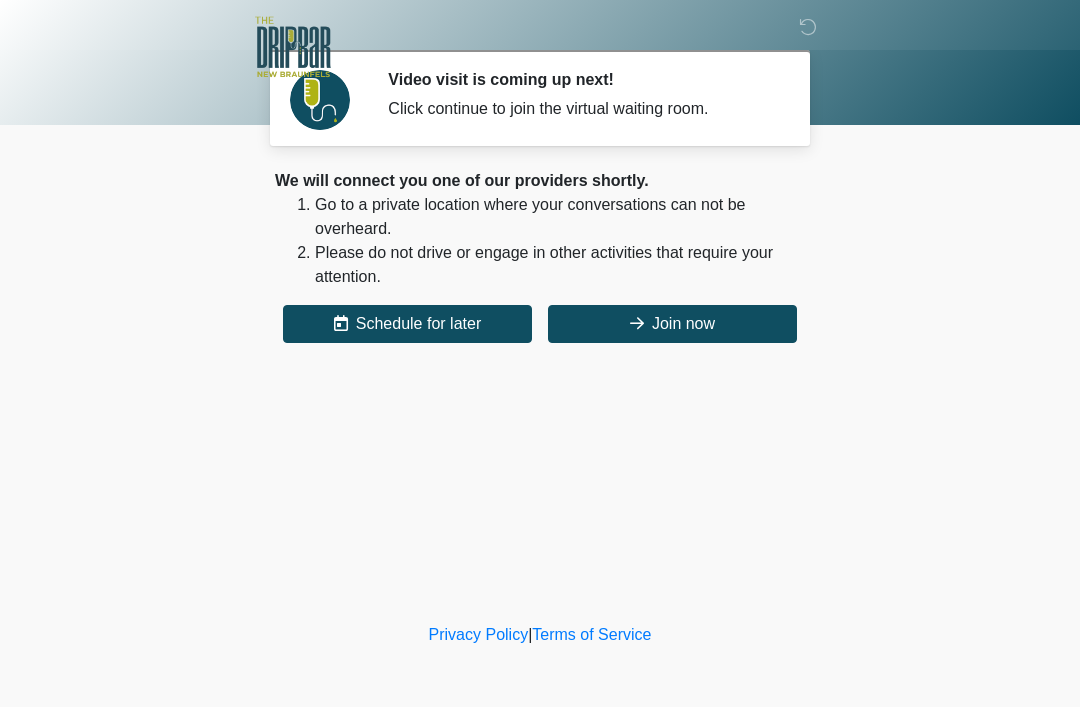 click on "Join now" at bounding box center [672, 324] 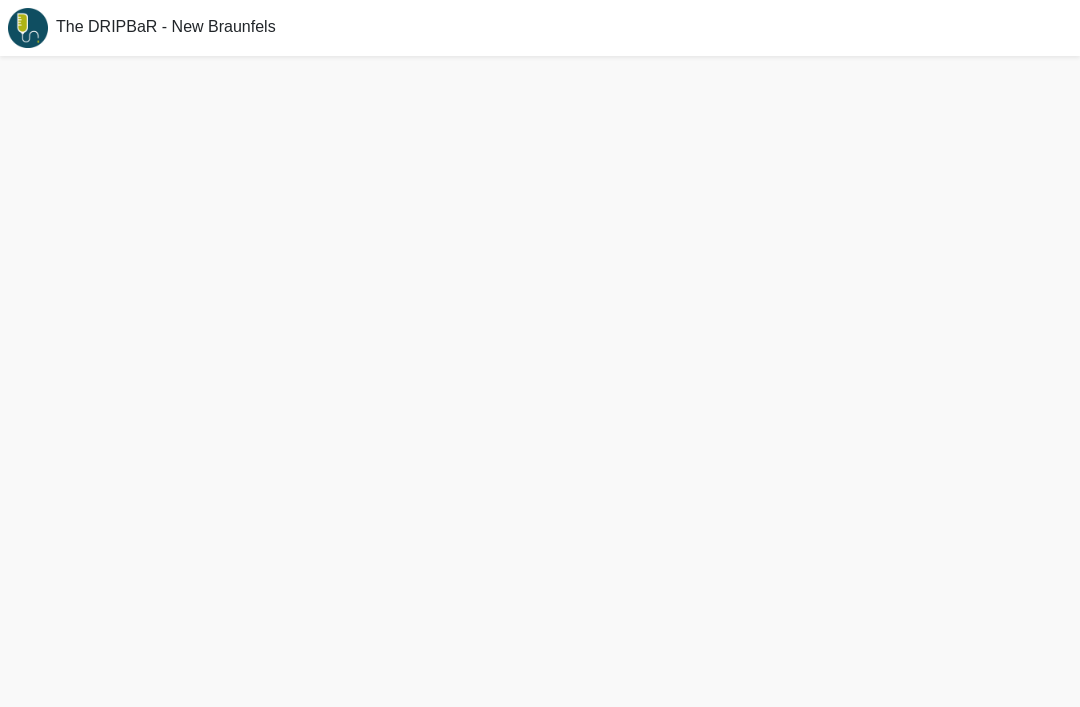scroll, scrollTop: 0, scrollLeft: 0, axis: both 